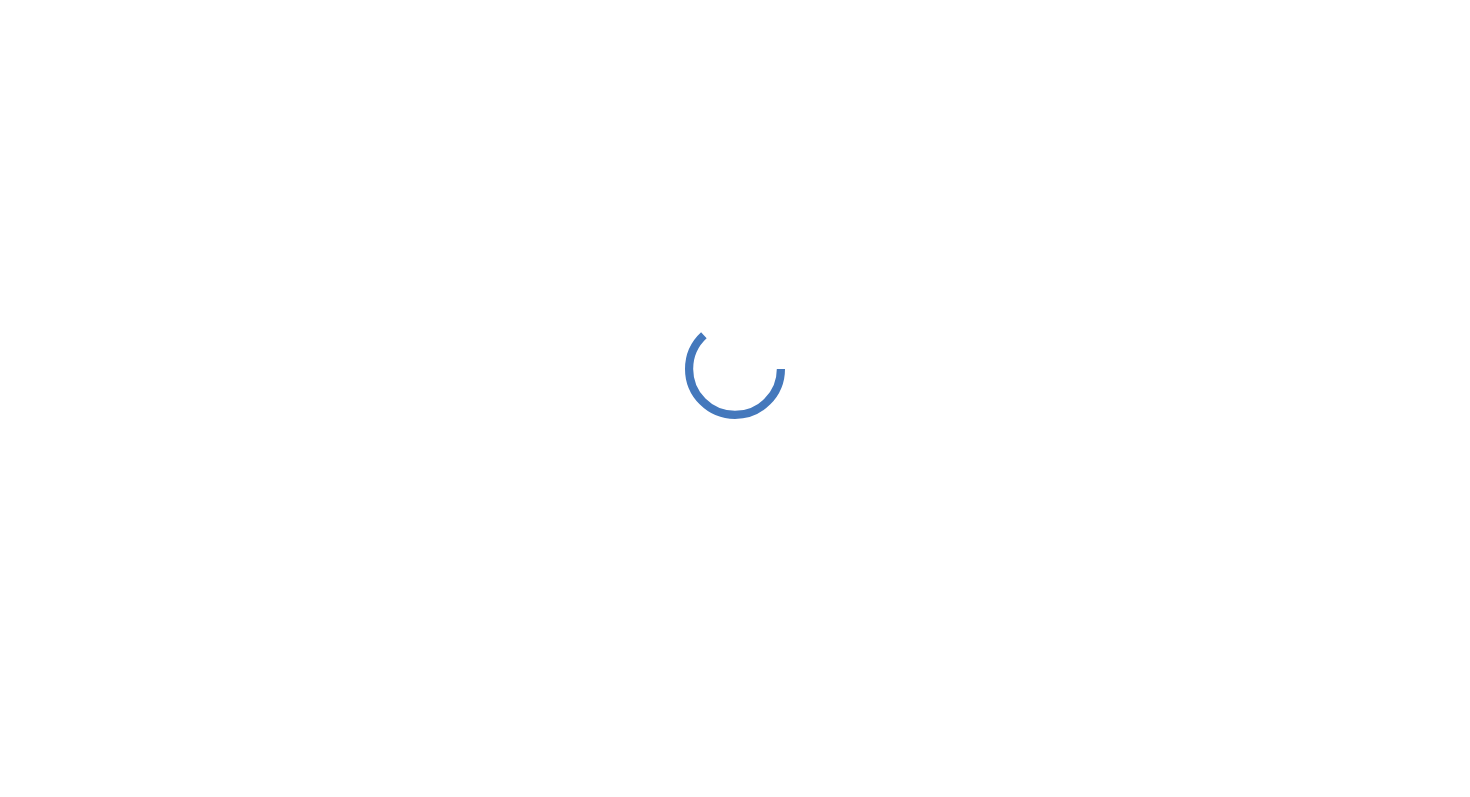 scroll, scrollTop: 0, scrollLeft: 0, axis: both 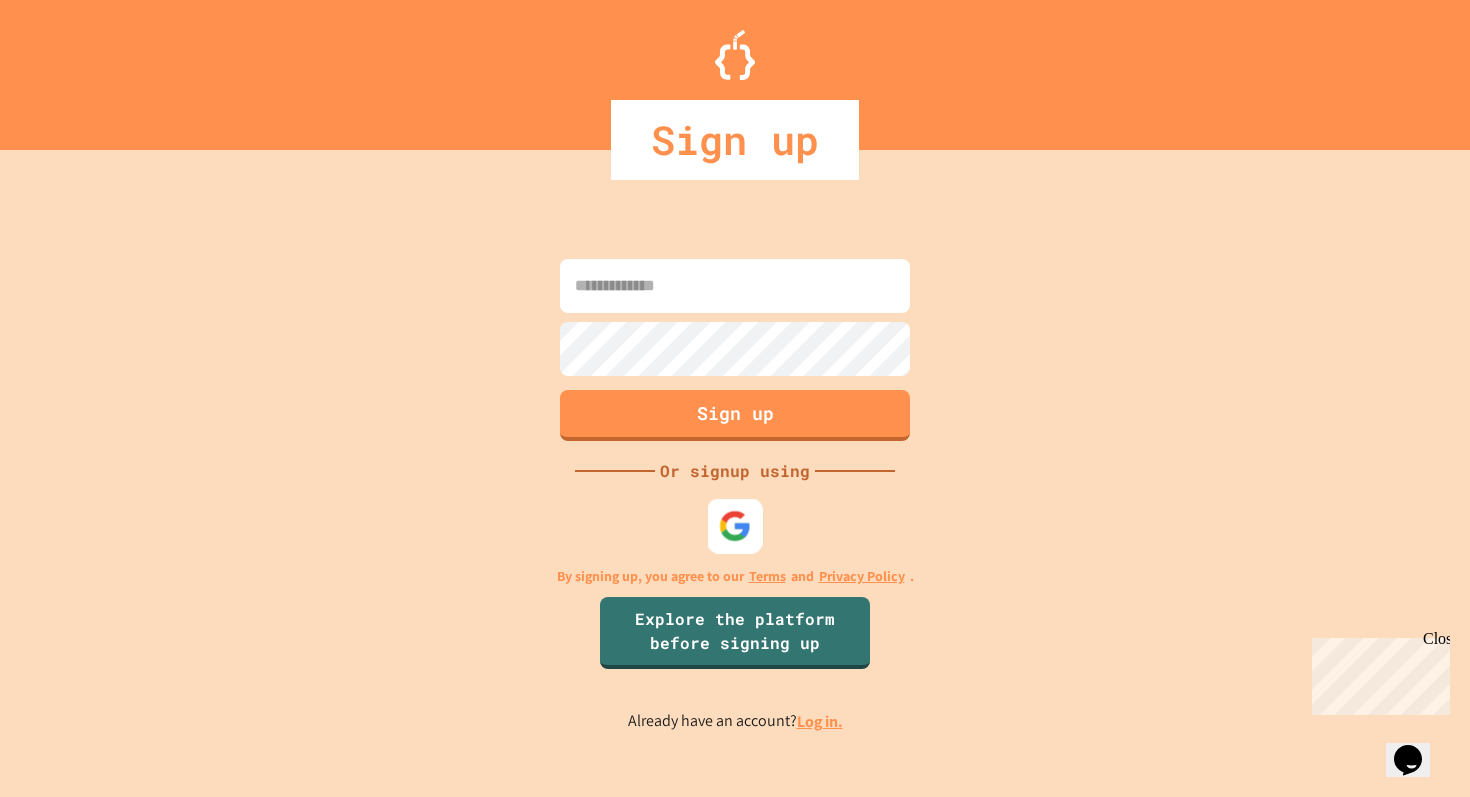click at bounding box center [735, 525] 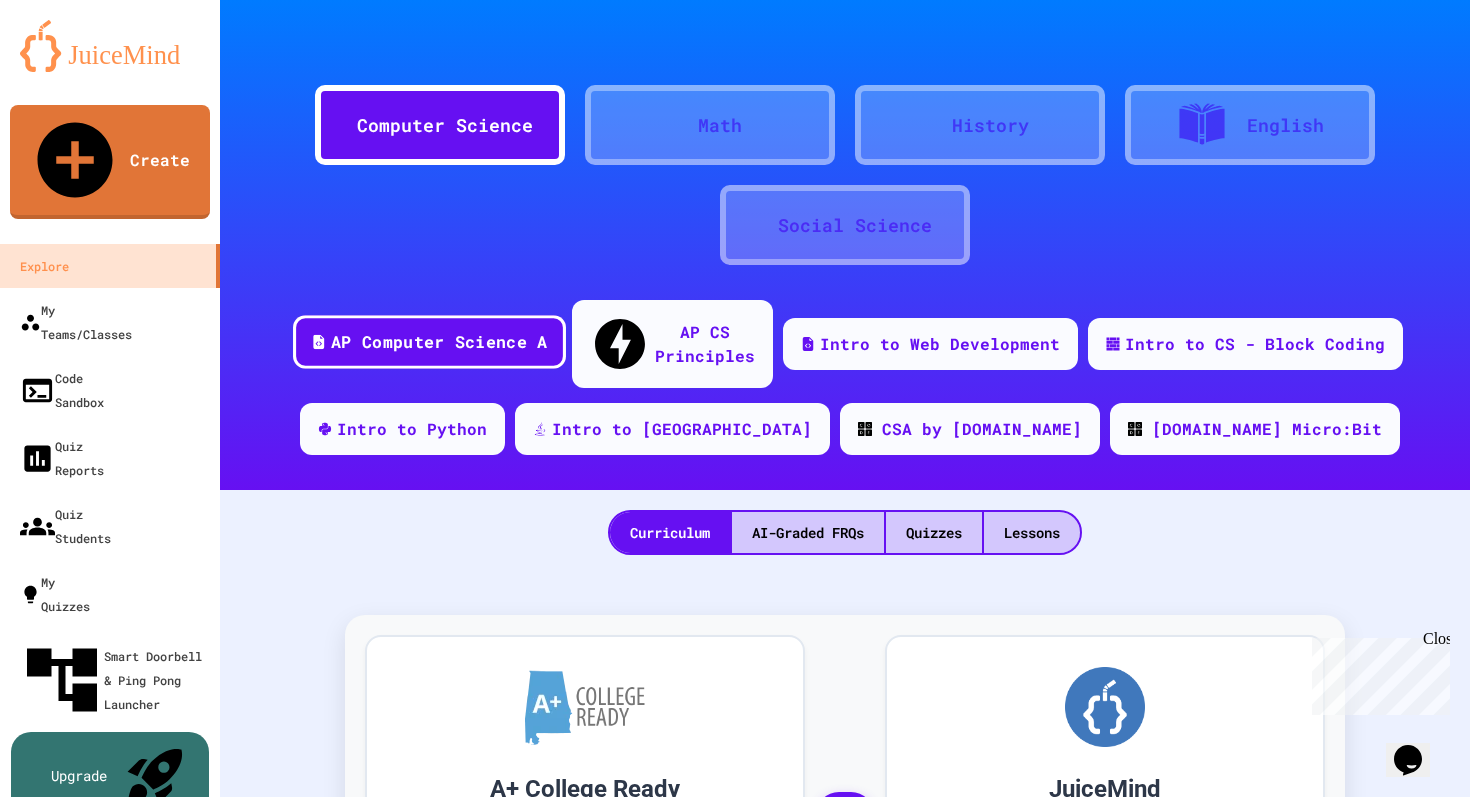 click on "AP Computer Science A" at bounding box center (439, 342) 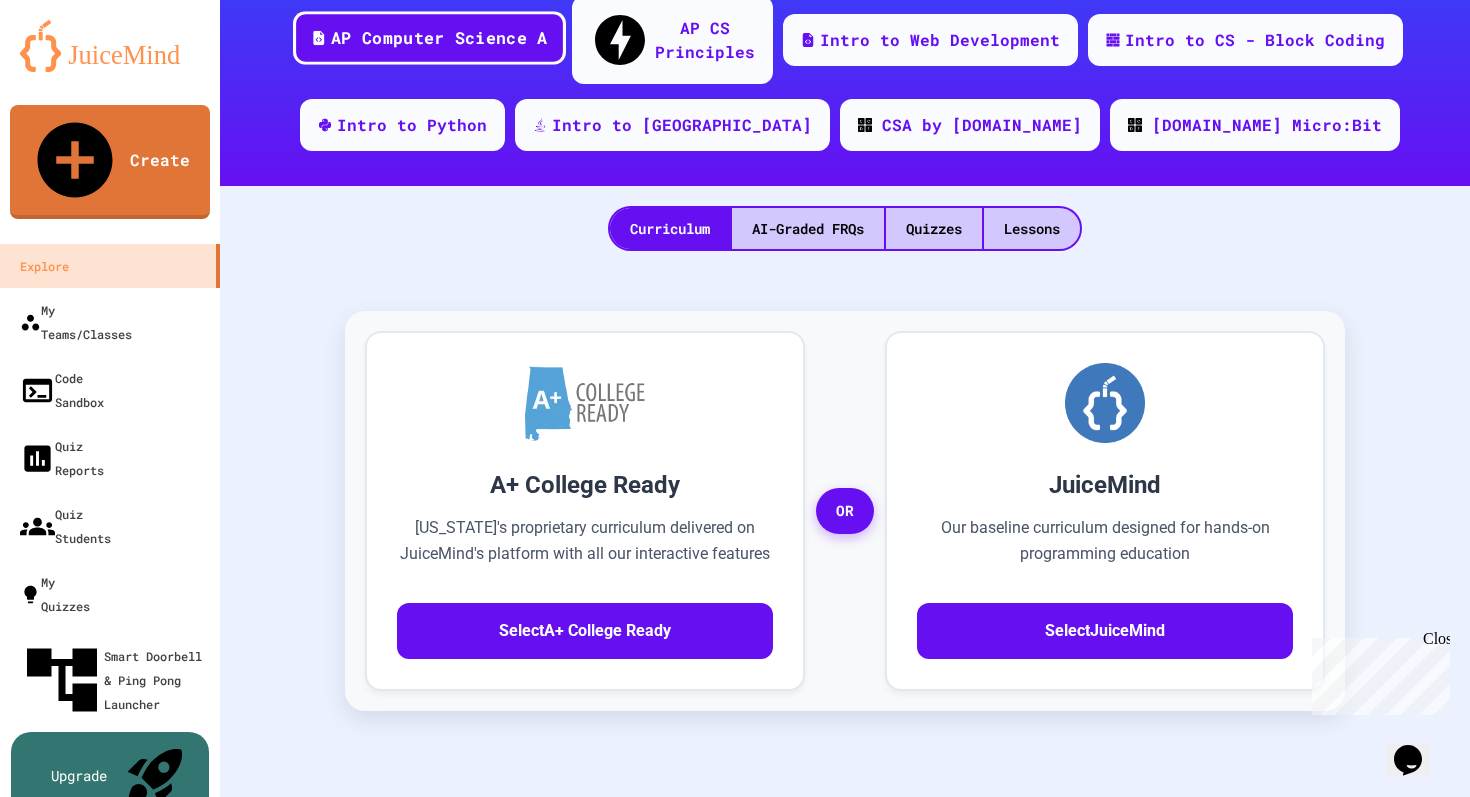 scroll, scrollTop: 306, scrollLeft: 0, axis: vertical 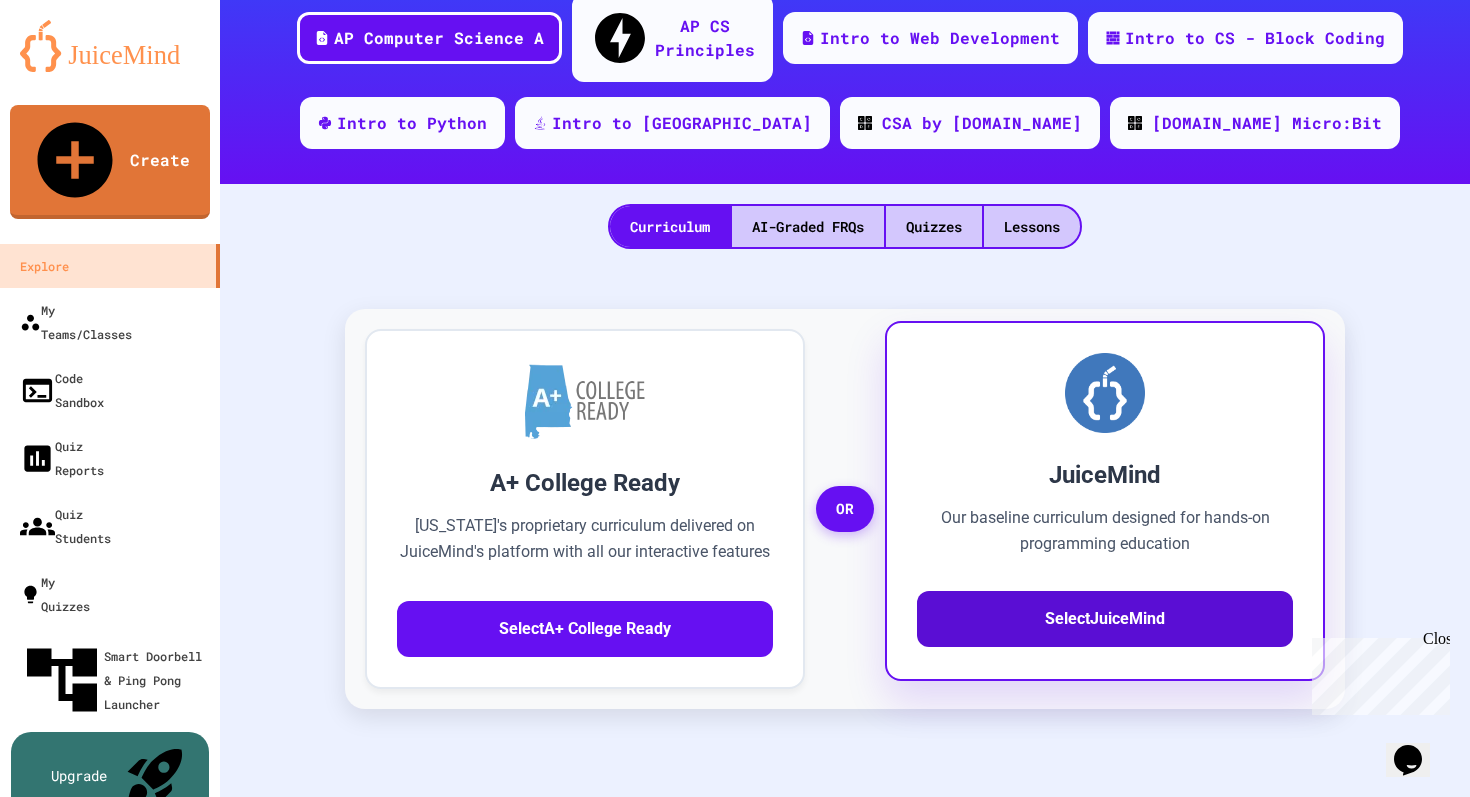 click on "Select  JuiceMind" at bounding box center (1105, 619) 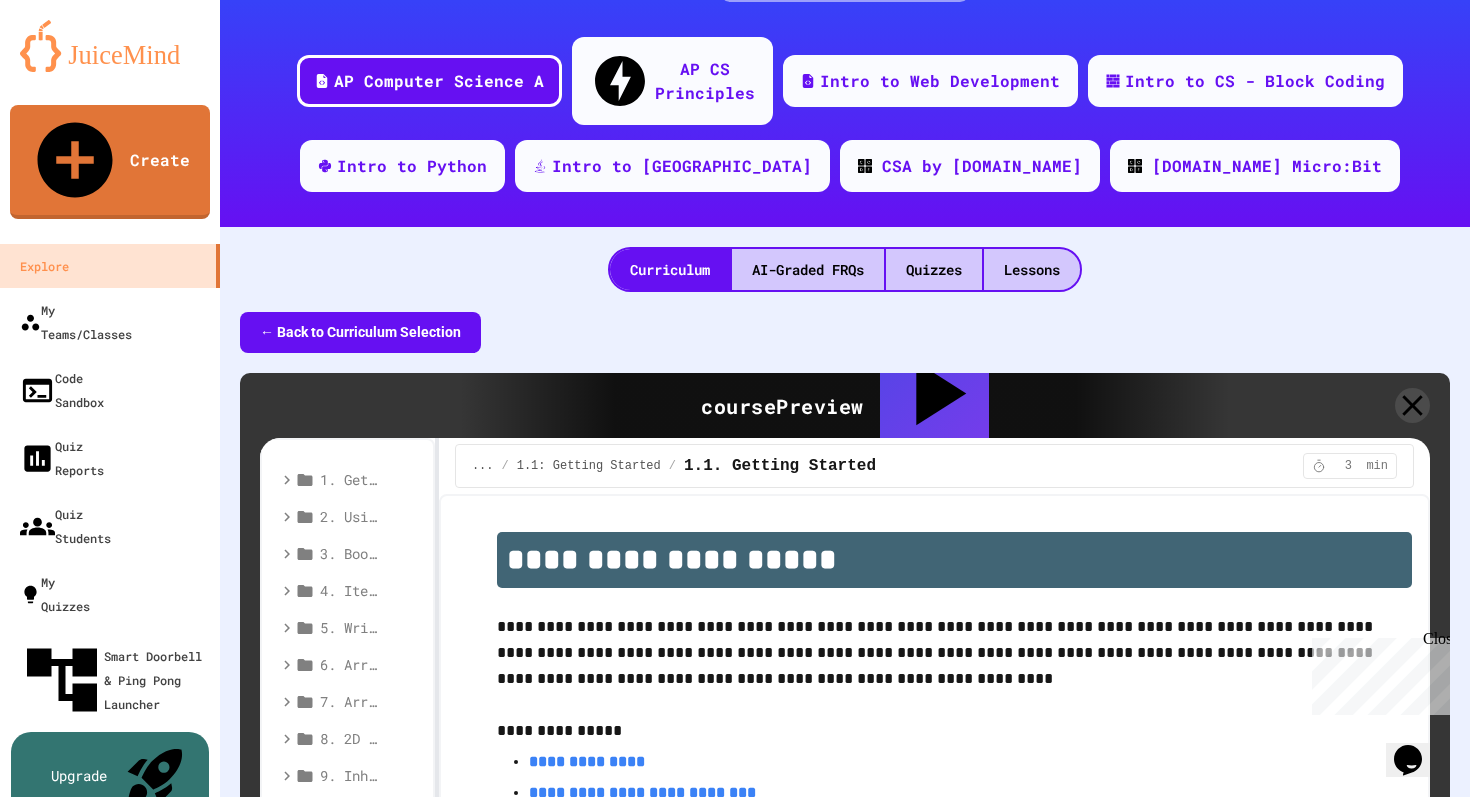 scroll, scrollTop: 280, scrollLeft: 0, axis: vertical 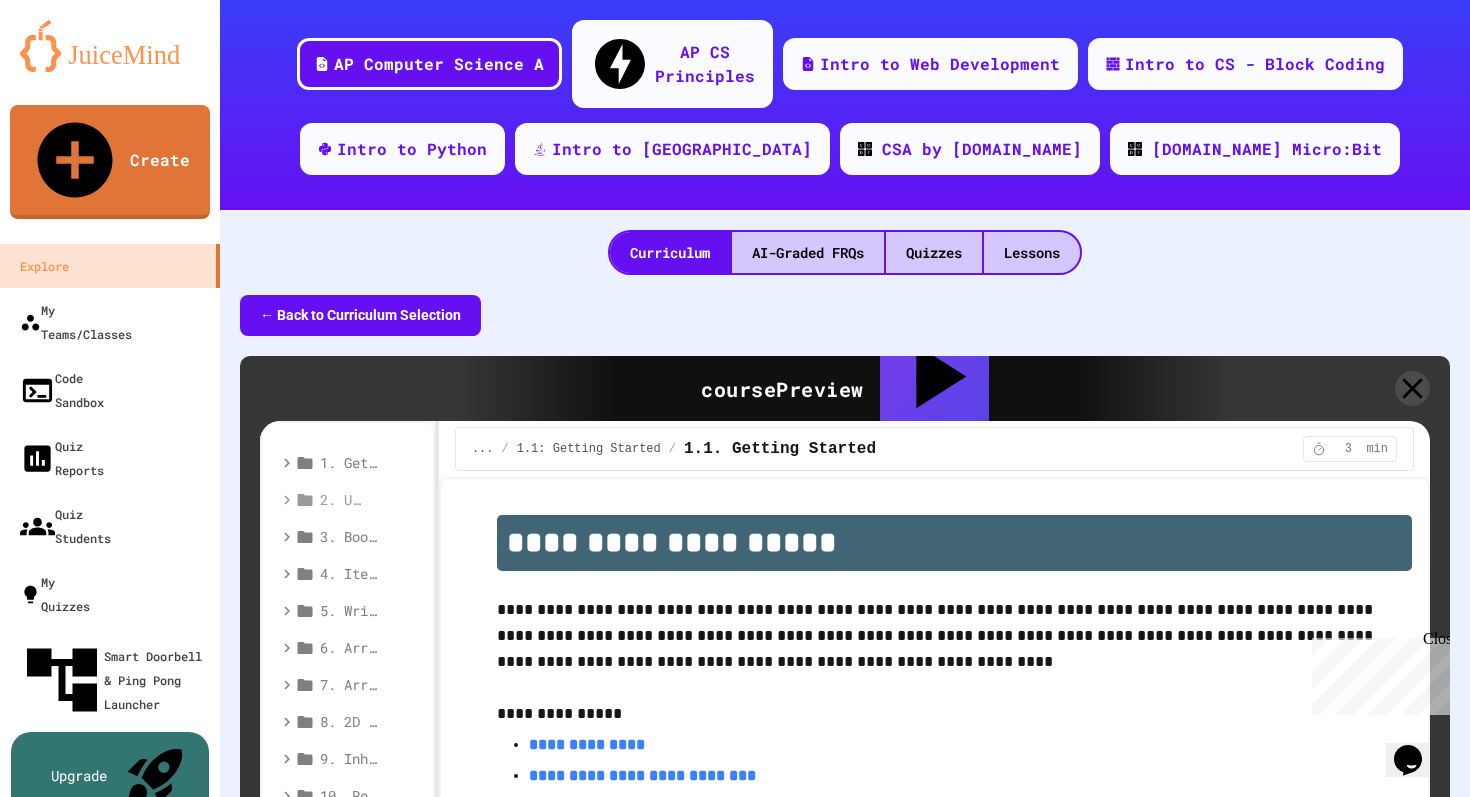 click on "2. Using Objects" at bounding box center (341, 499) 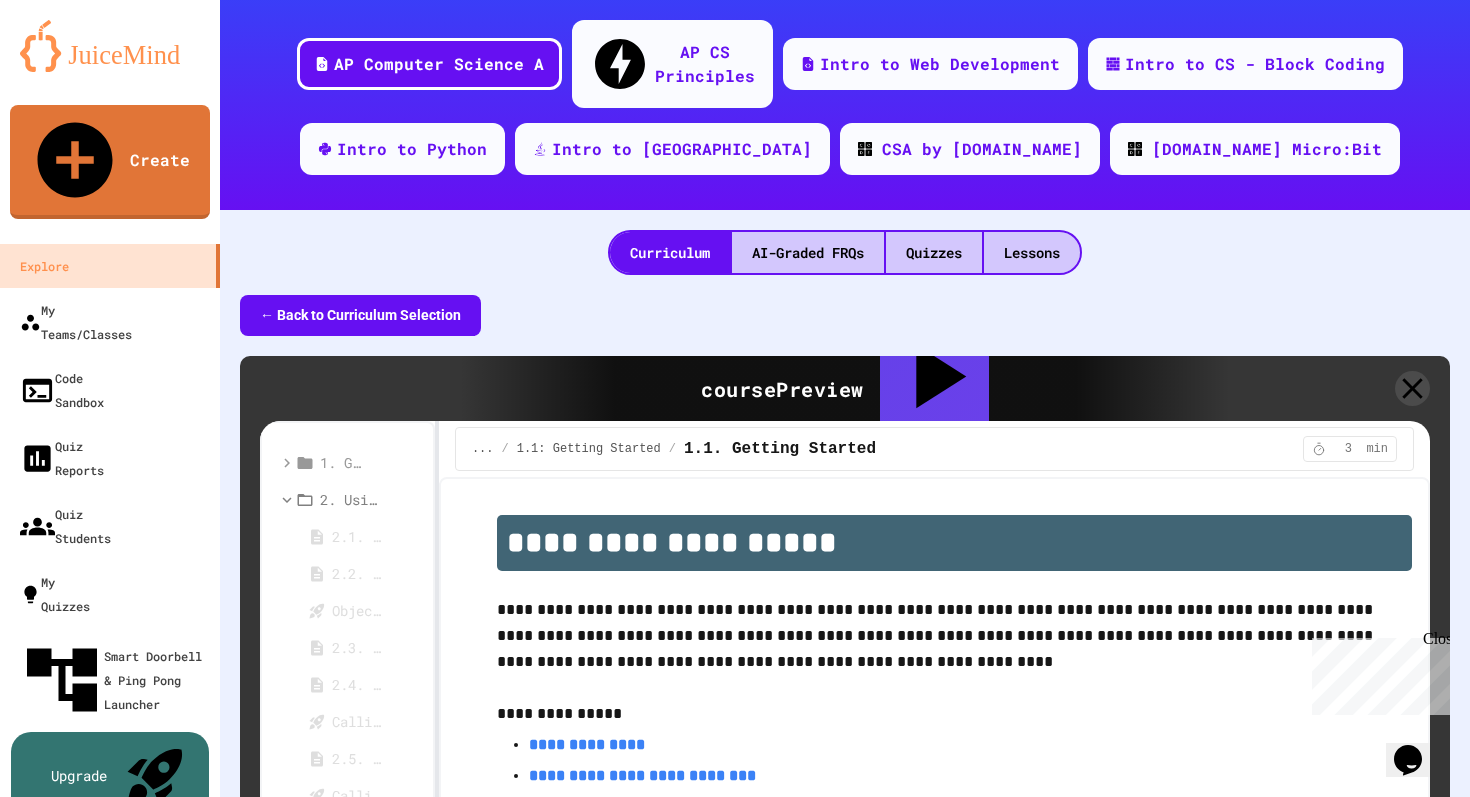 click on "1. Getting Started and Primitive Types" at bounding box center [341, 462] 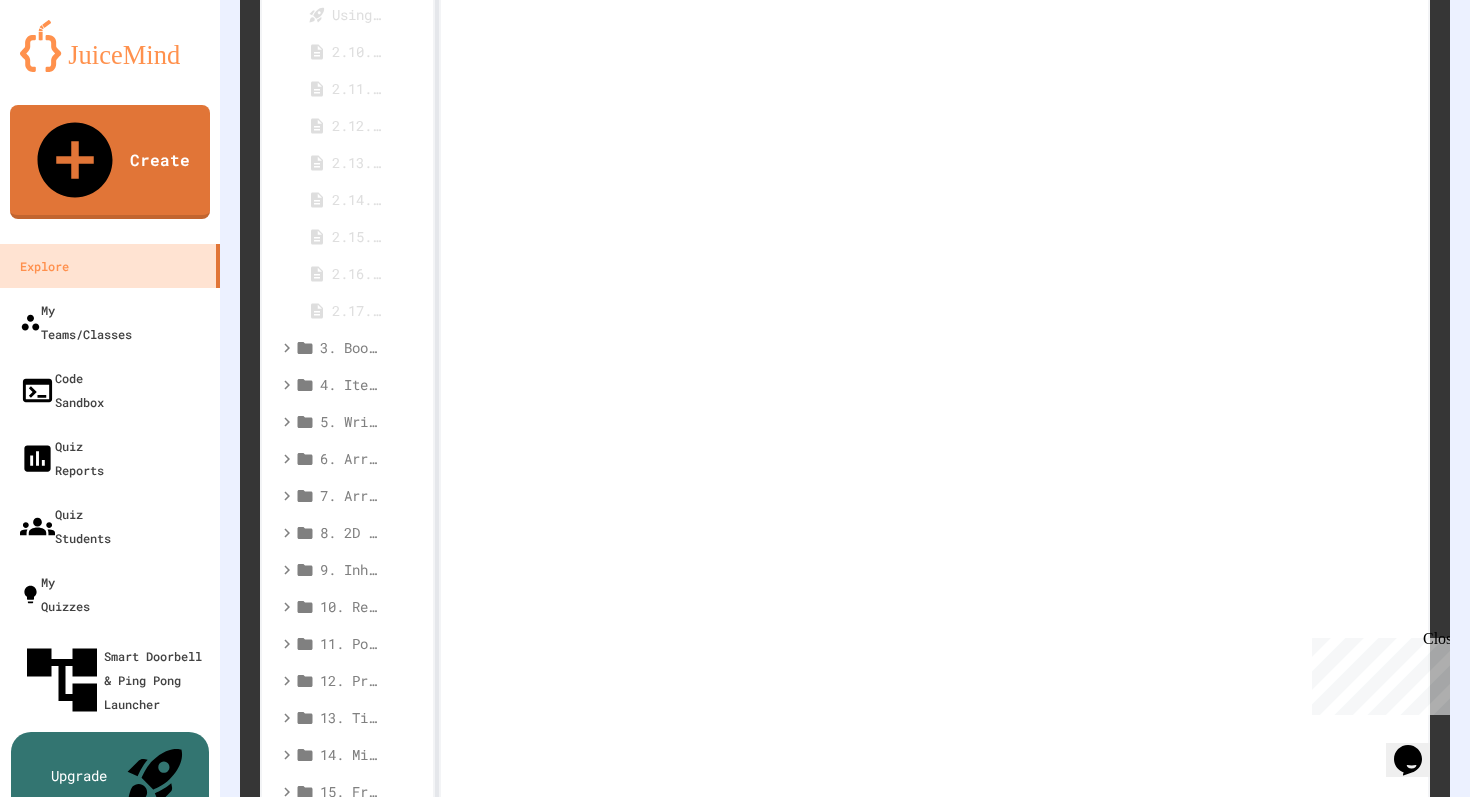 scroll, scrollTop: 2120, scrollLeft: 0, axis: vertical 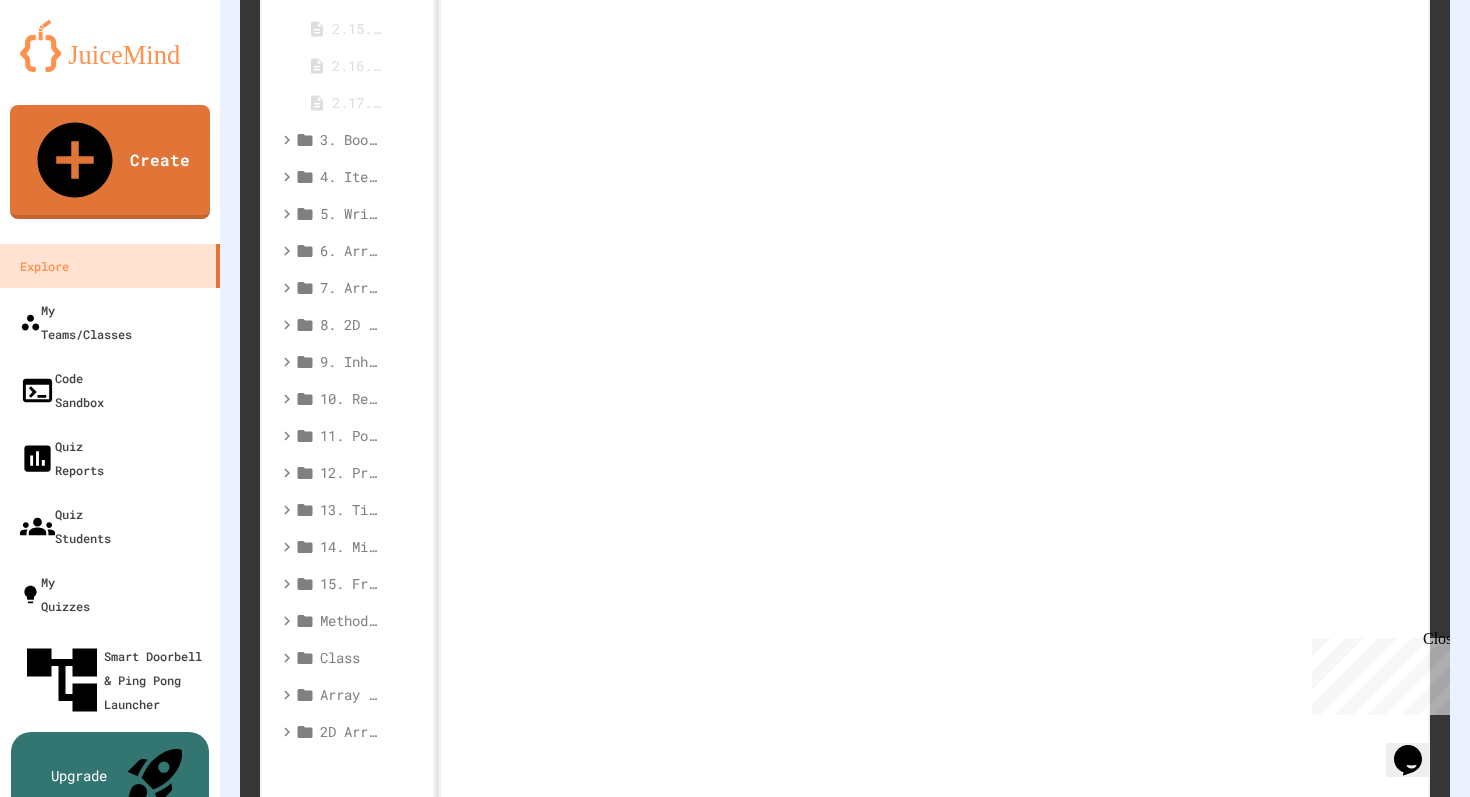 click on "**********" at bounding box center (934, -265) 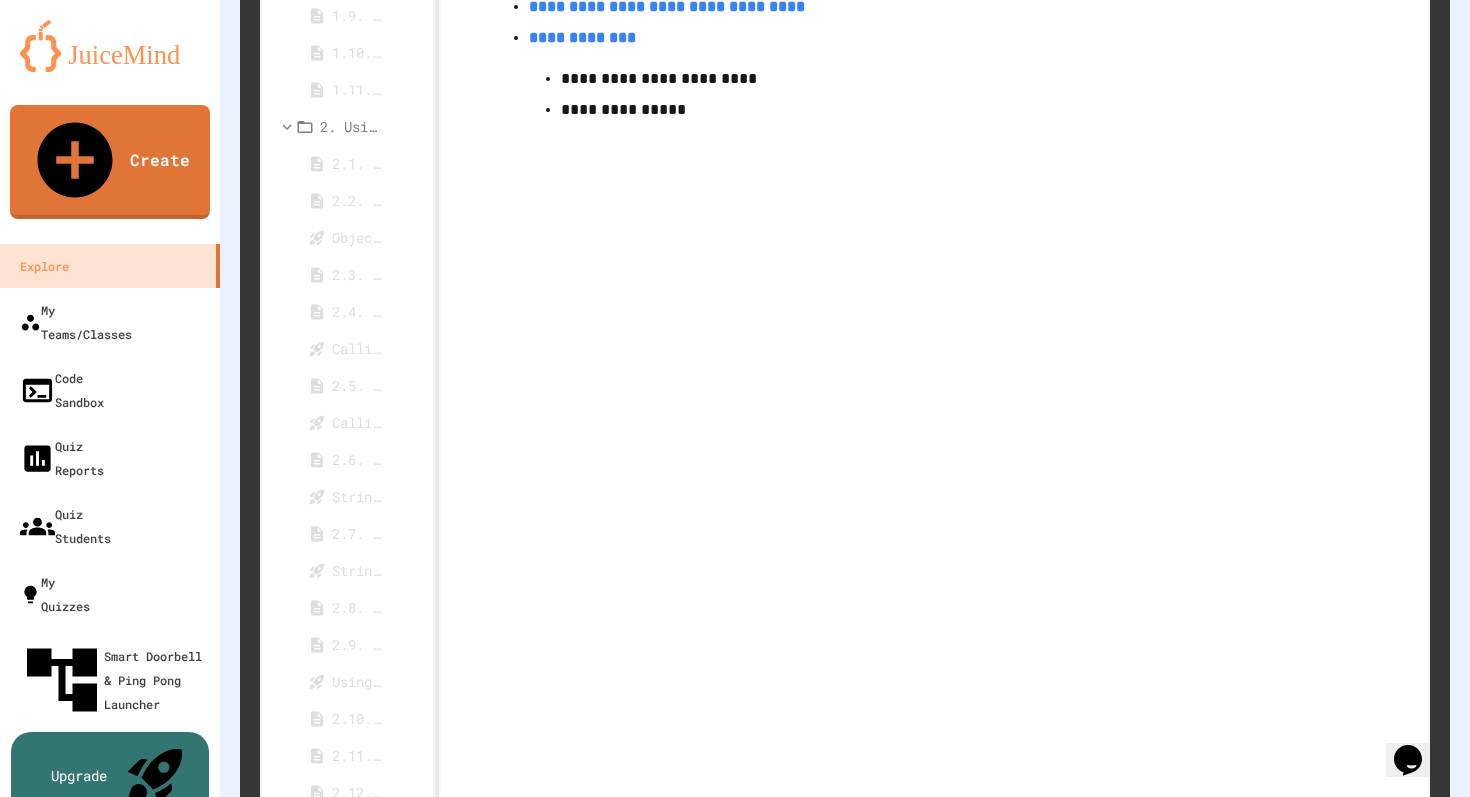 scroll, scrollTop: 880, scrollLeft: 0, axis: vertical 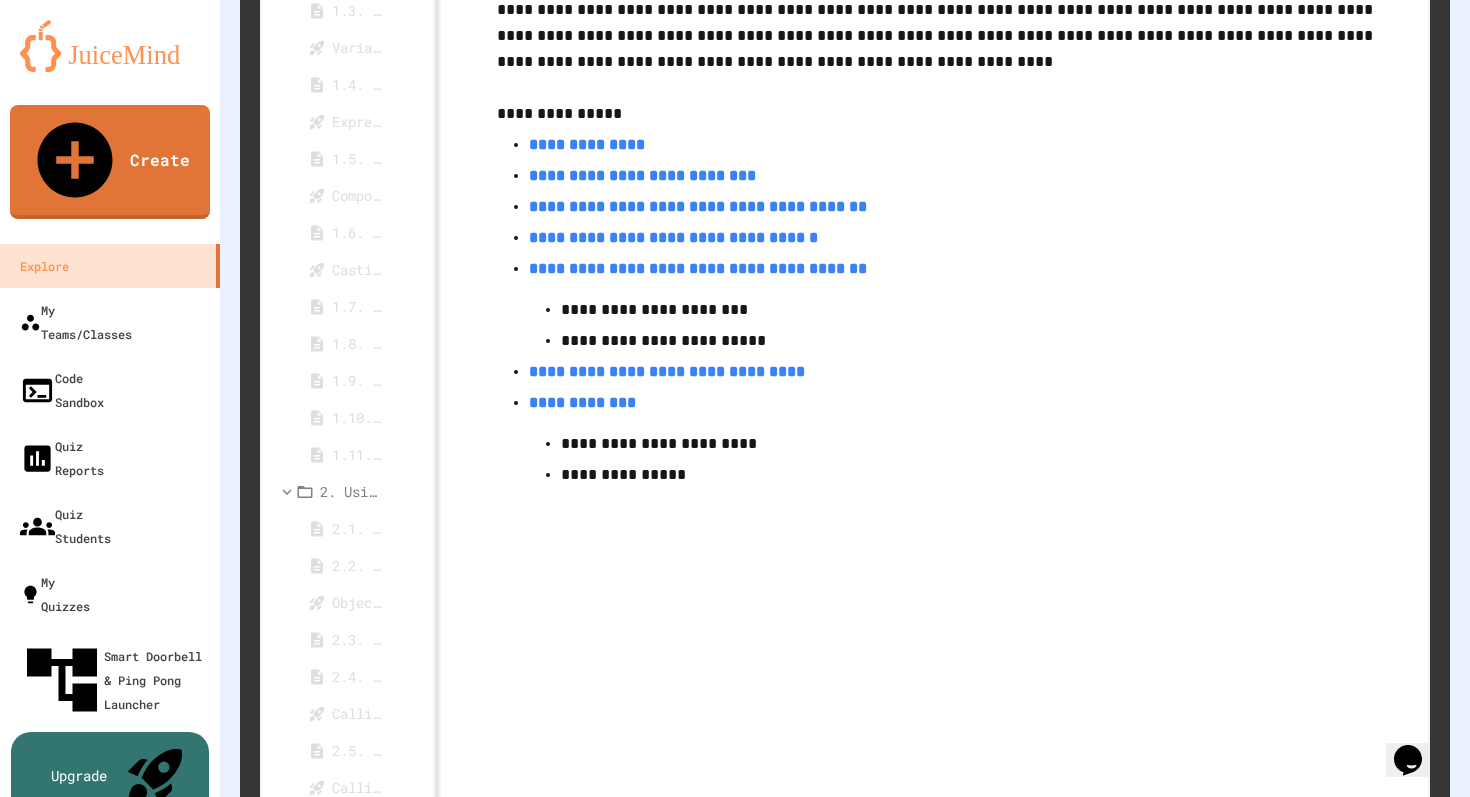 click on "**********" at bounding box center [582, 402] 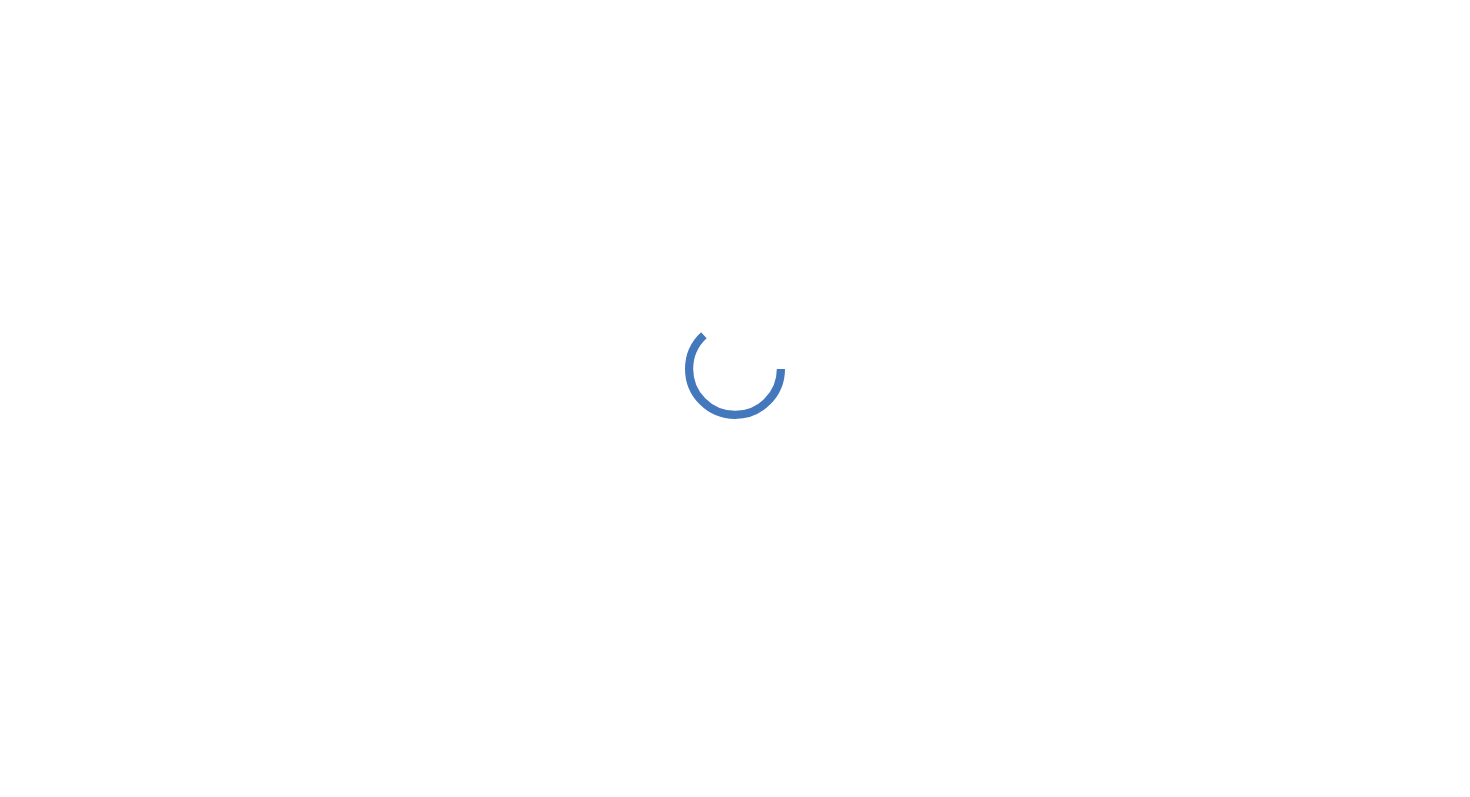 scroll, scrollTop: 0, scrollLeft: 0, axis: both 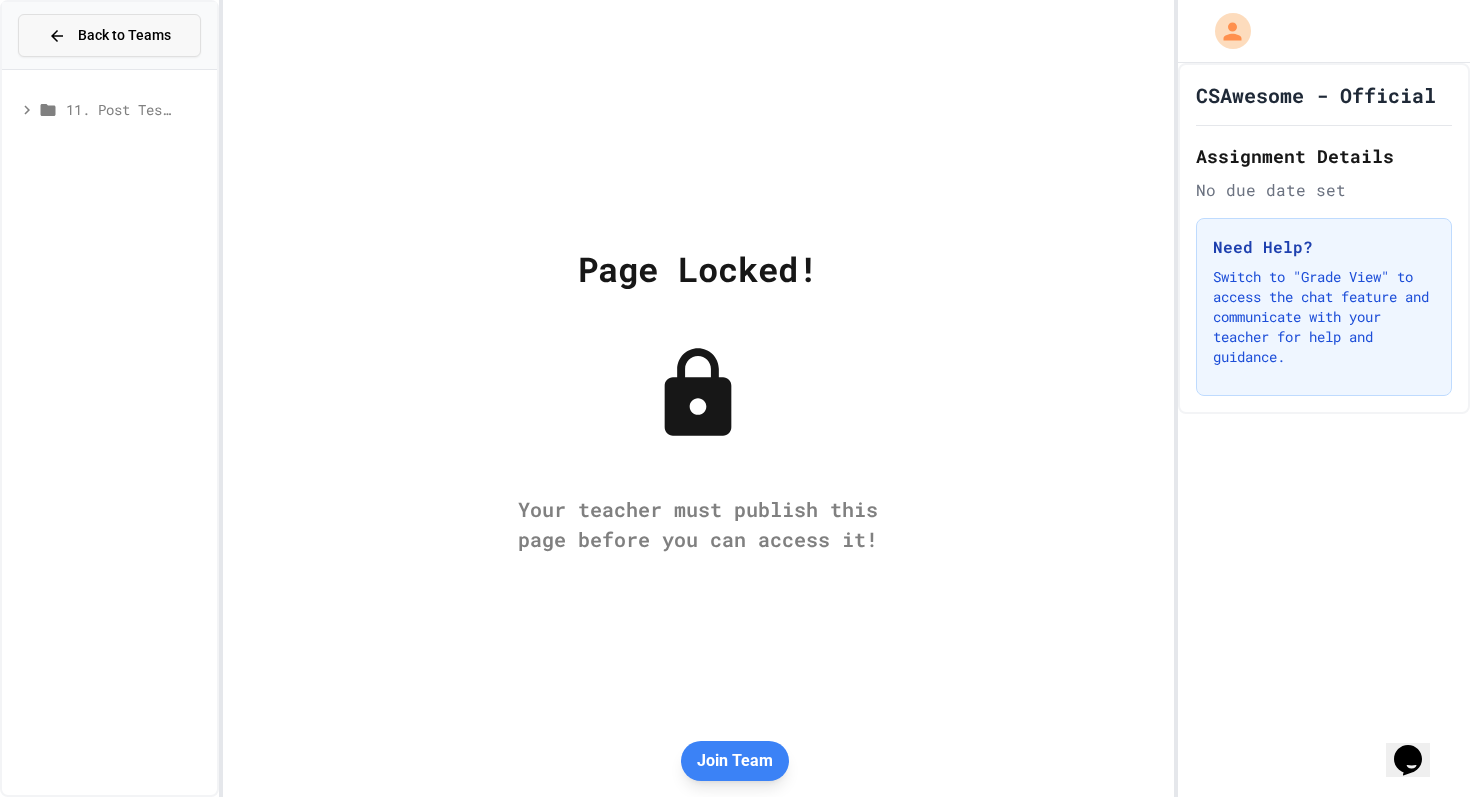 click on "Back to Teams" at bounding box center [124, 35] 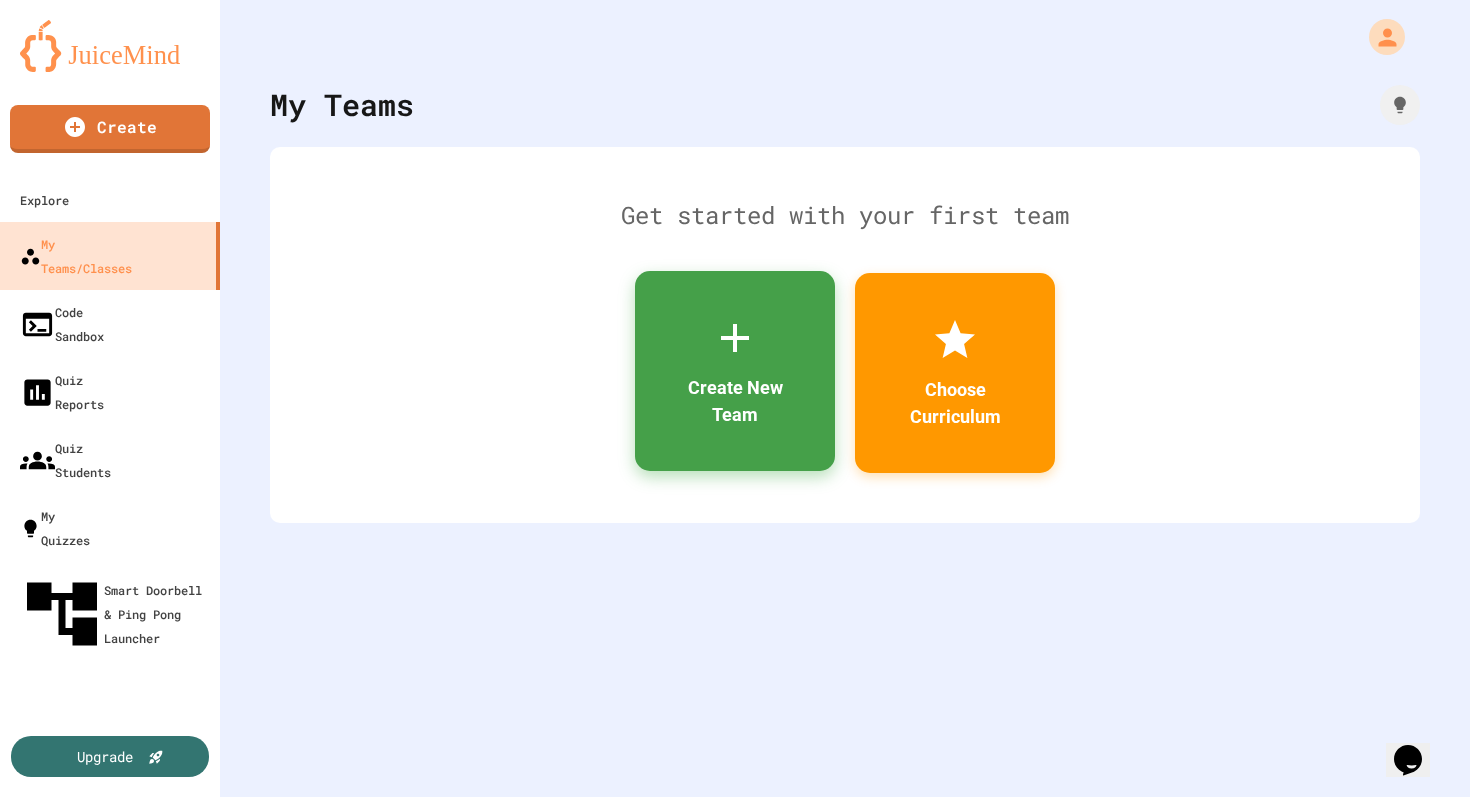 click on "Create New Team" at bounding box center (735, 371) 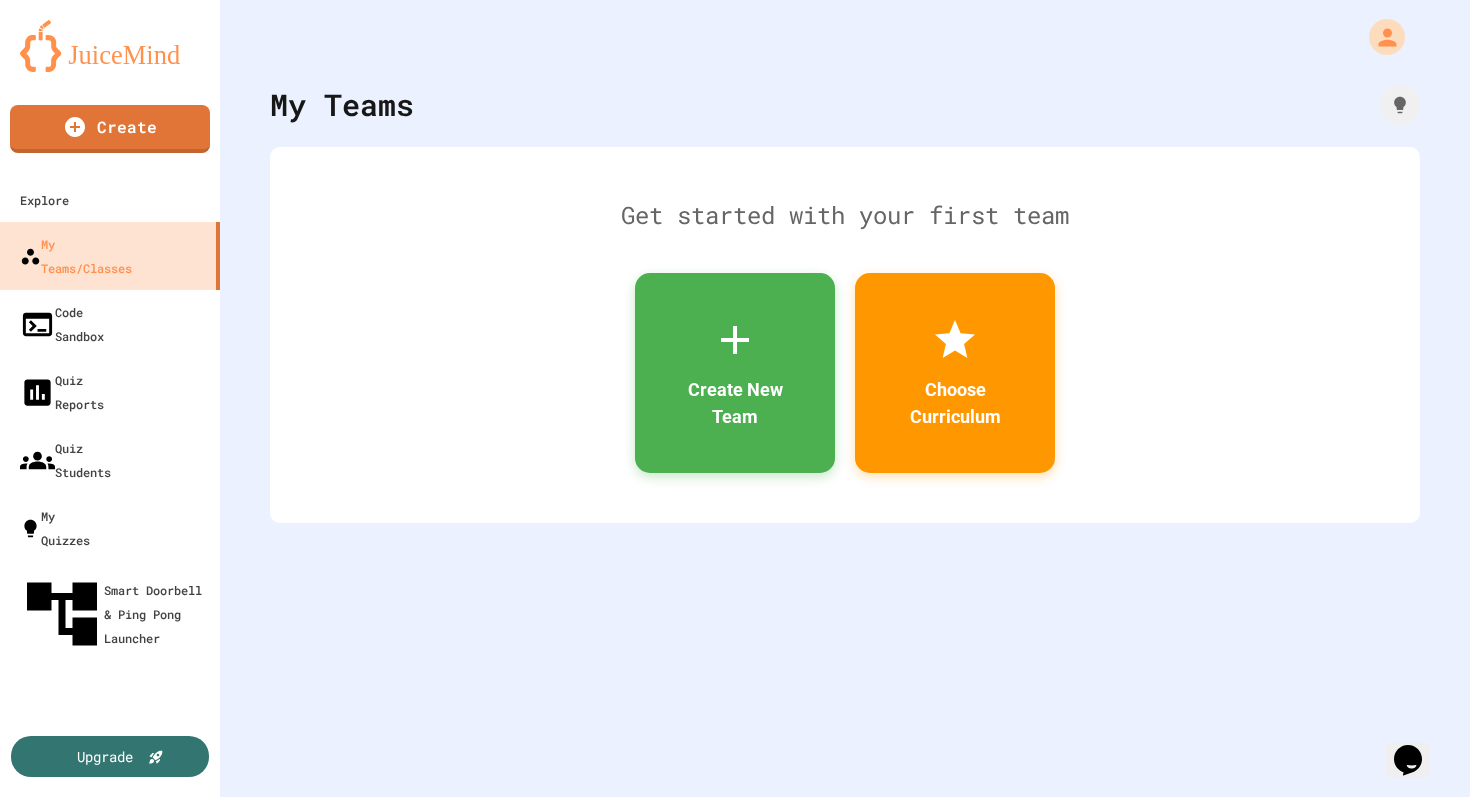 click at bounding box center [735, 875] 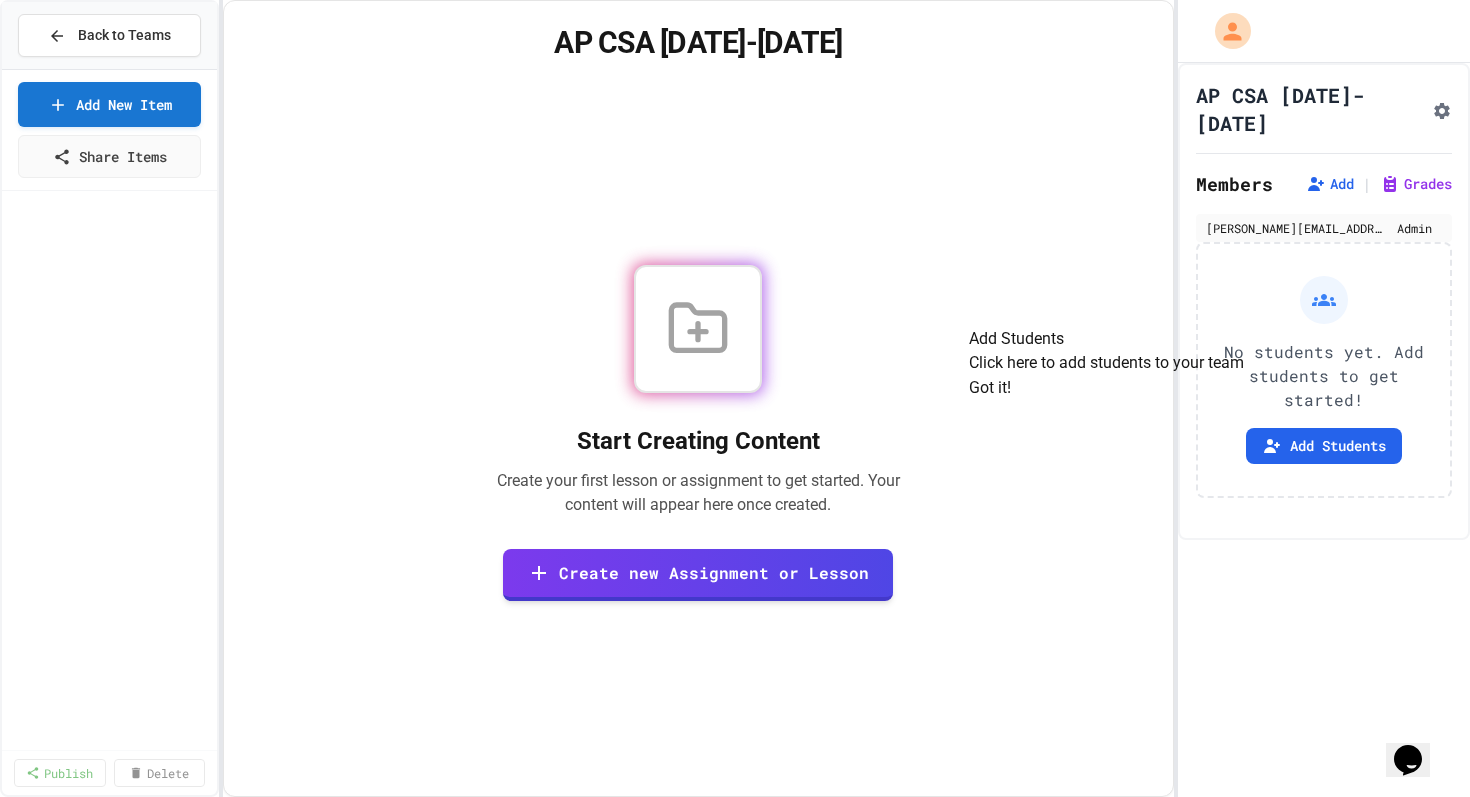 click on "Got it!" at bounding box center (990, 388) 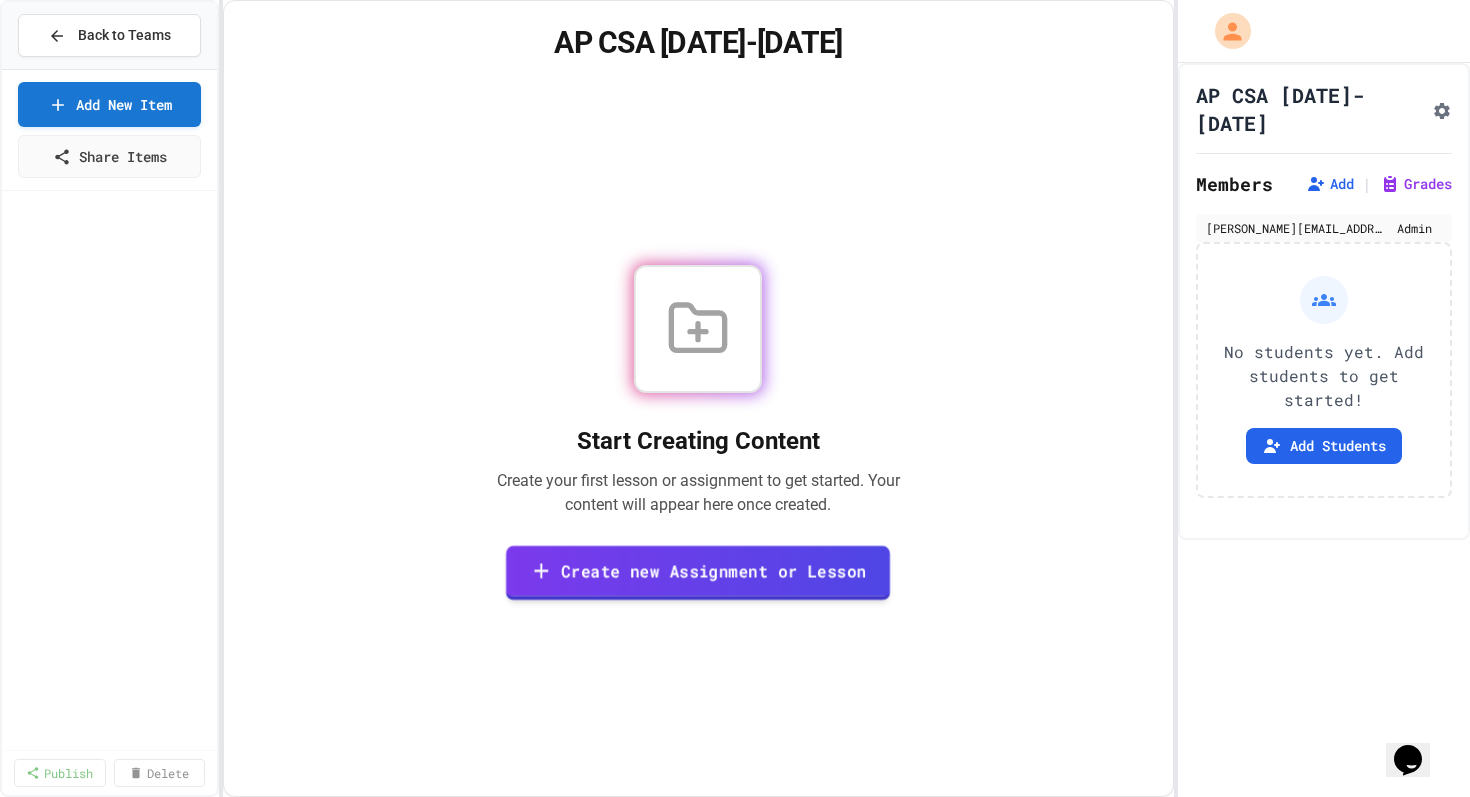 click on "Create new Assignment or Lesson" at bounding box center (698, 572) 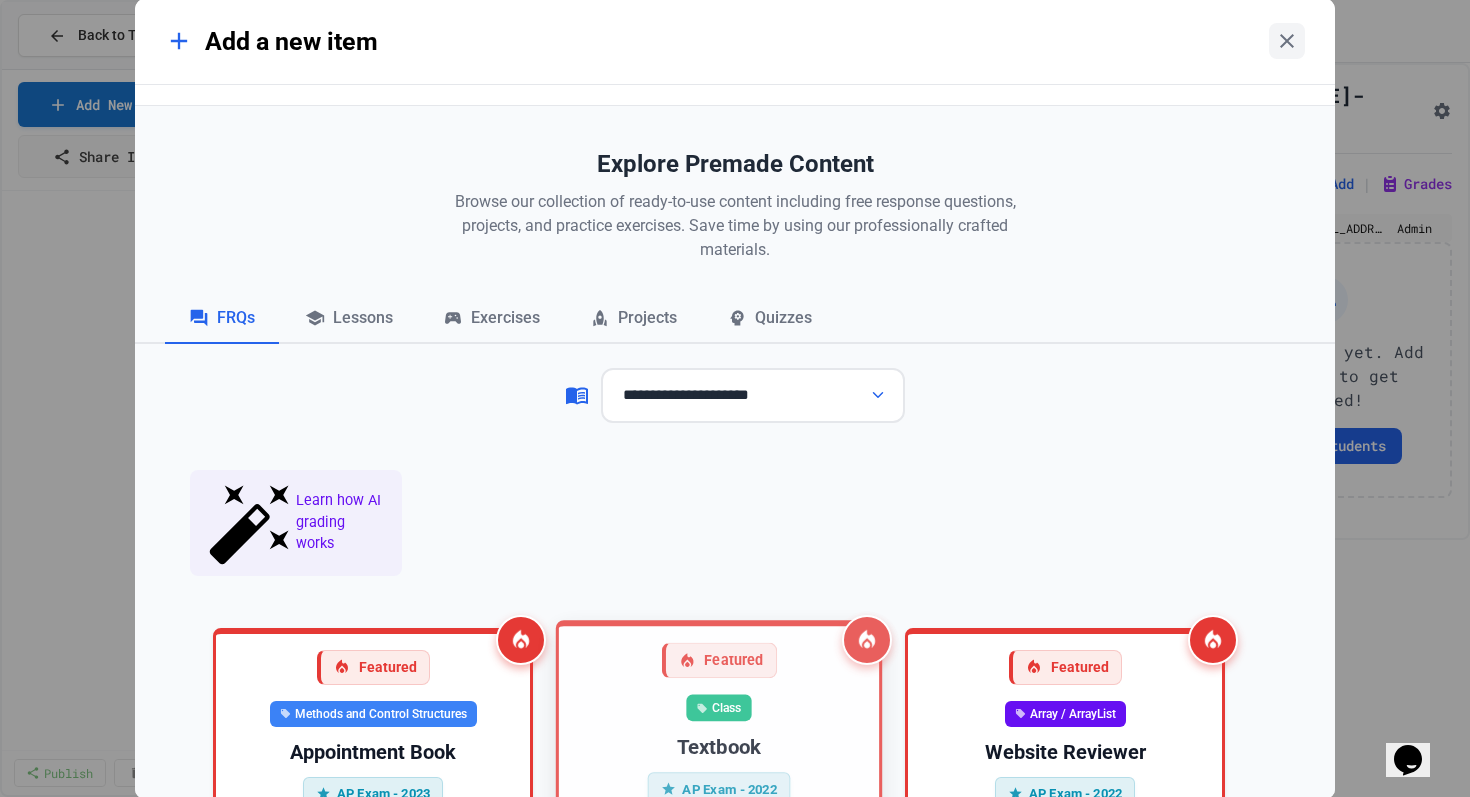 scroll, scrollTop: 485, scrollLeft: 0, axis: vertical 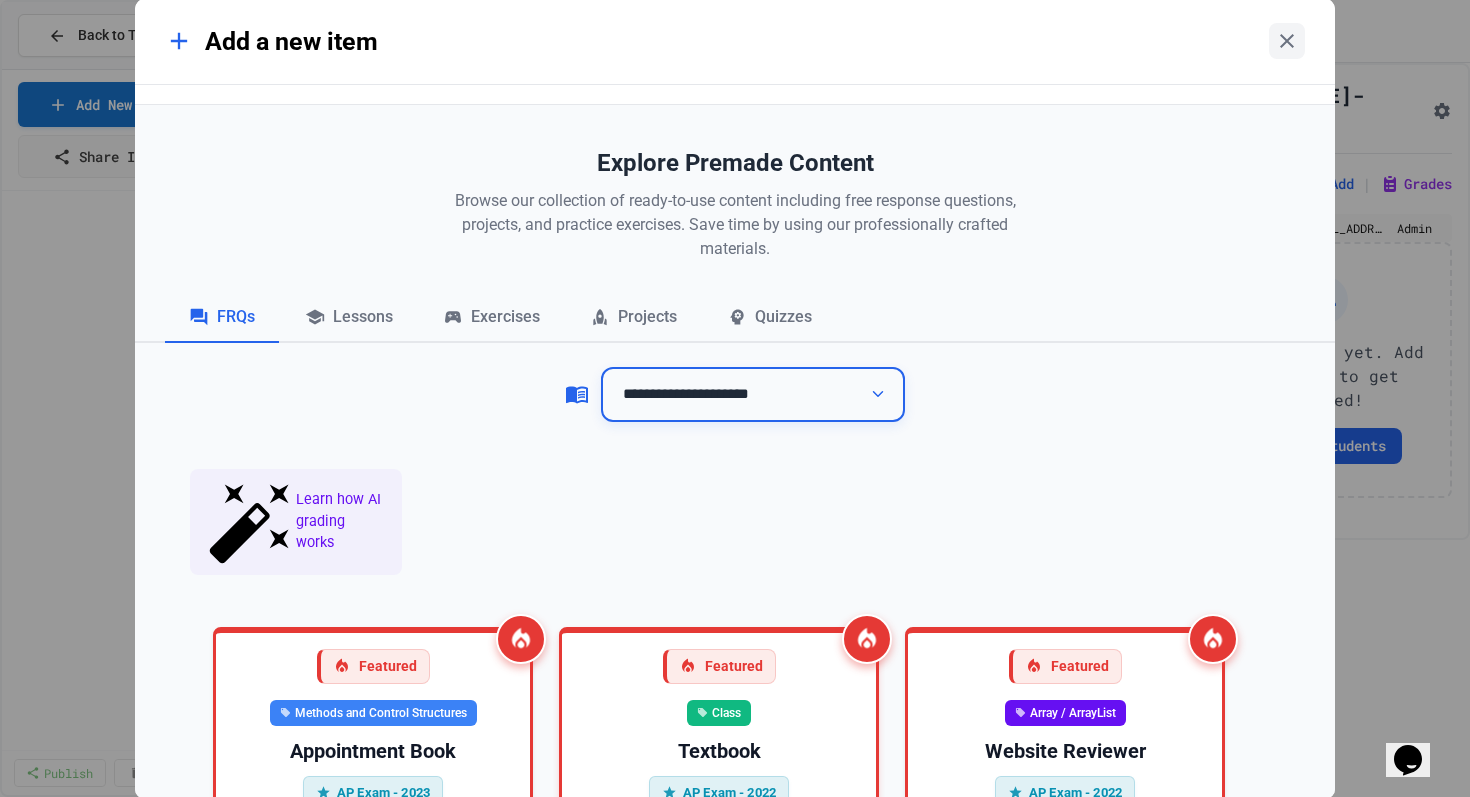 click on "**********" at bounding box center [753, 394] 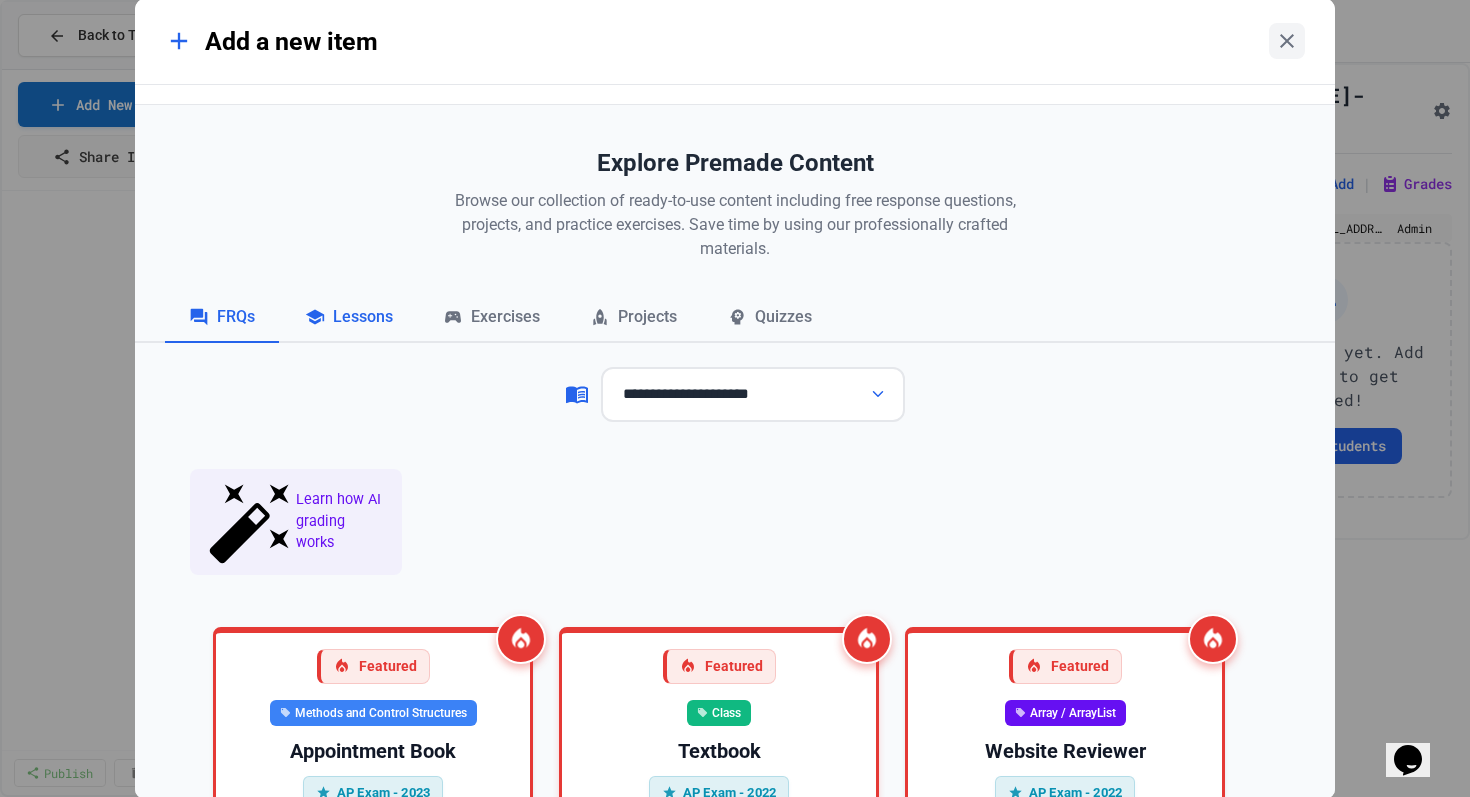 click on "Lessons" at bounding box center (349, 318) 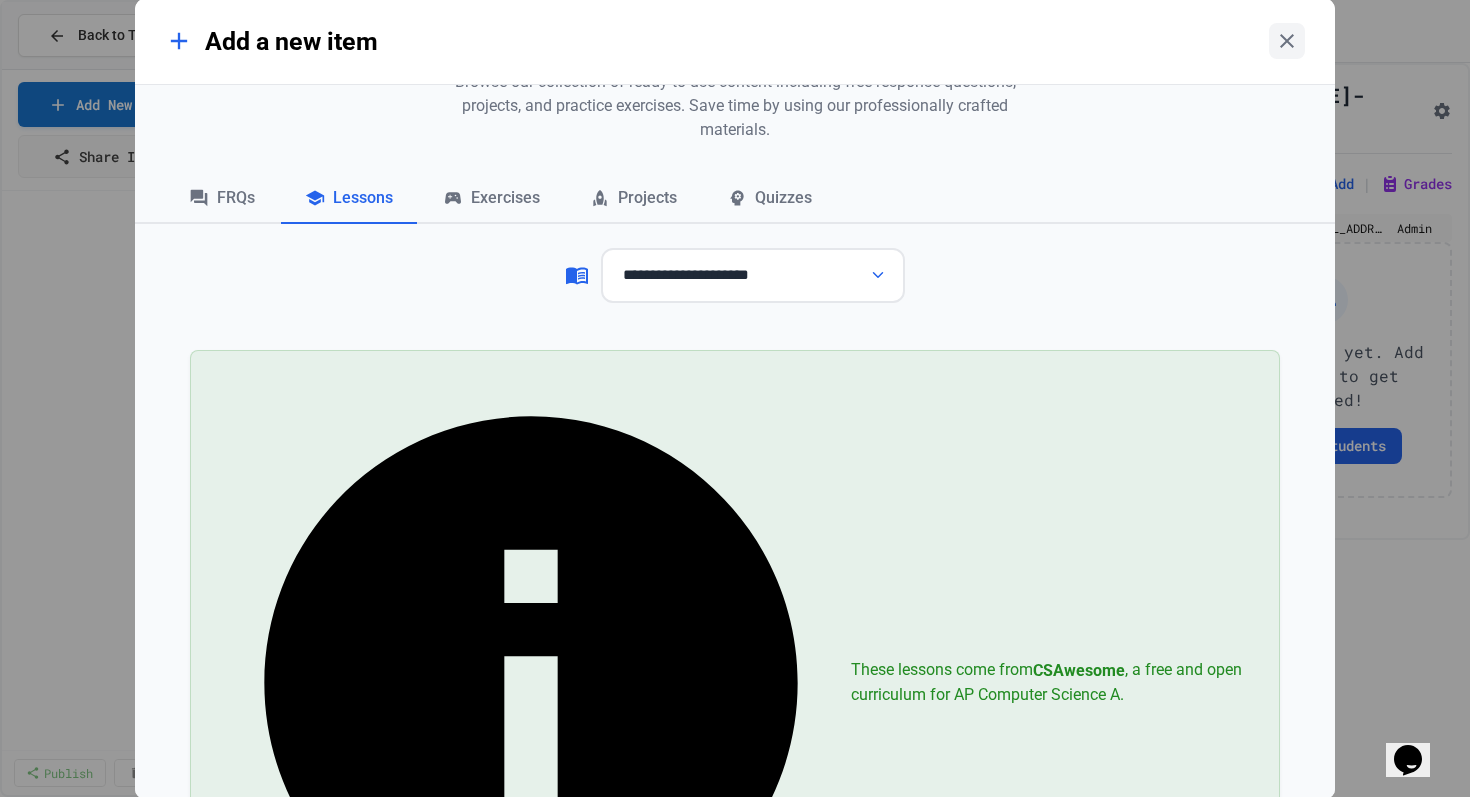 scroll, scrollTop: 612, scrollLeft: 0, axis: vertical 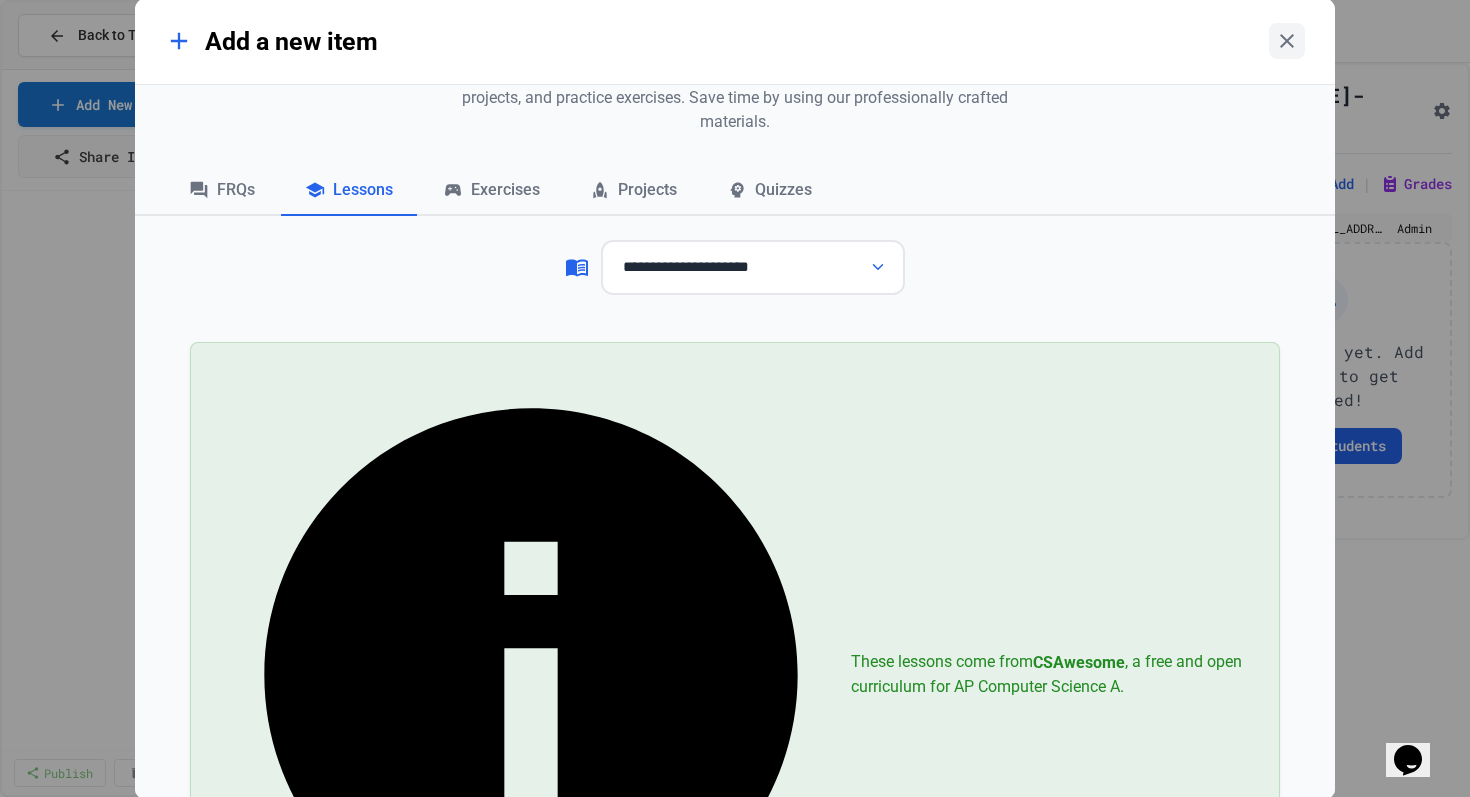 click on "1.2   Why Programming? Why [GEOGRAPHIC_DATA]?" at bounding box center (403, 1191) 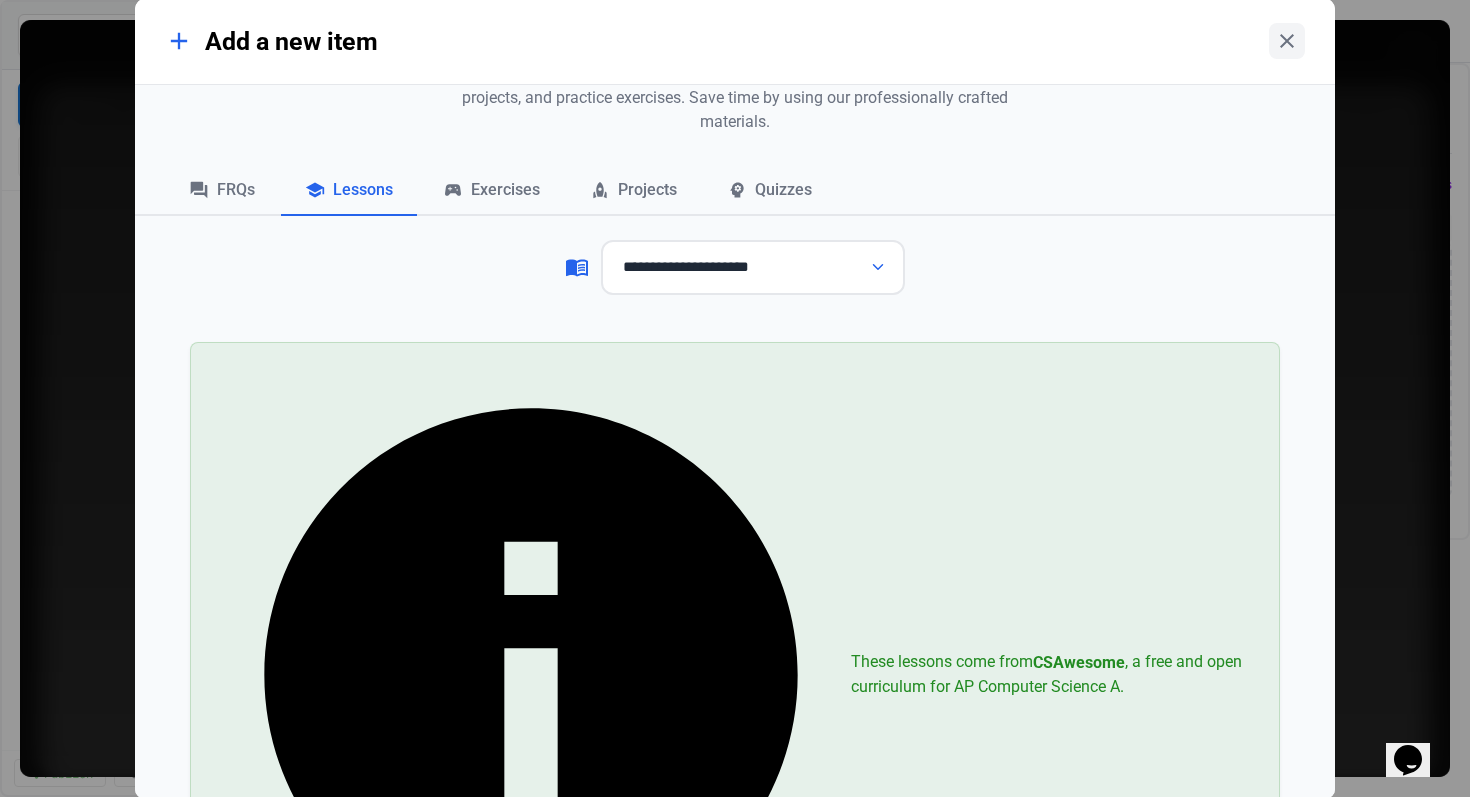 click on "Preview First" at bounding box center [873, 492] 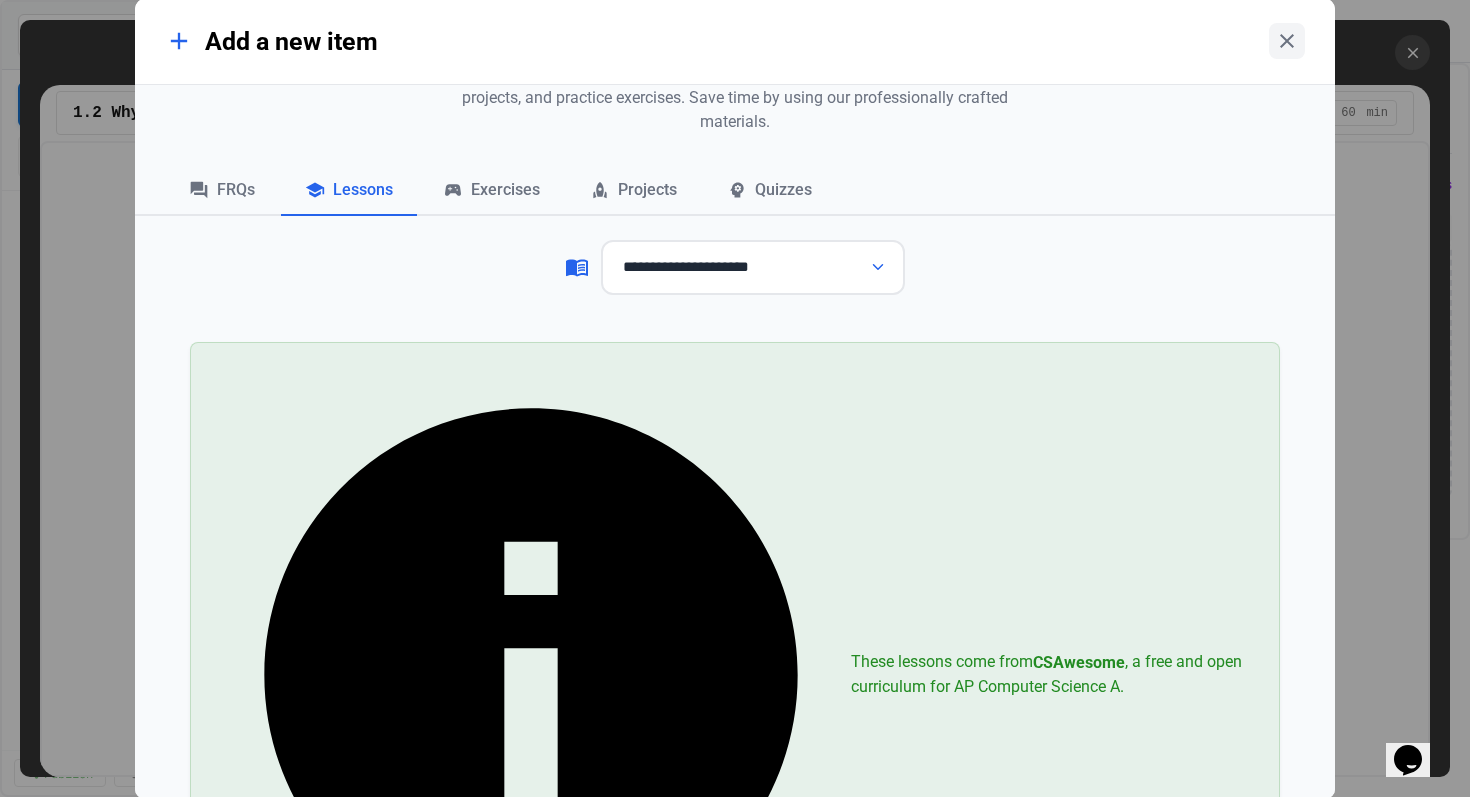 scroll, scrollTop: 775, scrollLeft: 0, axis: vertical 